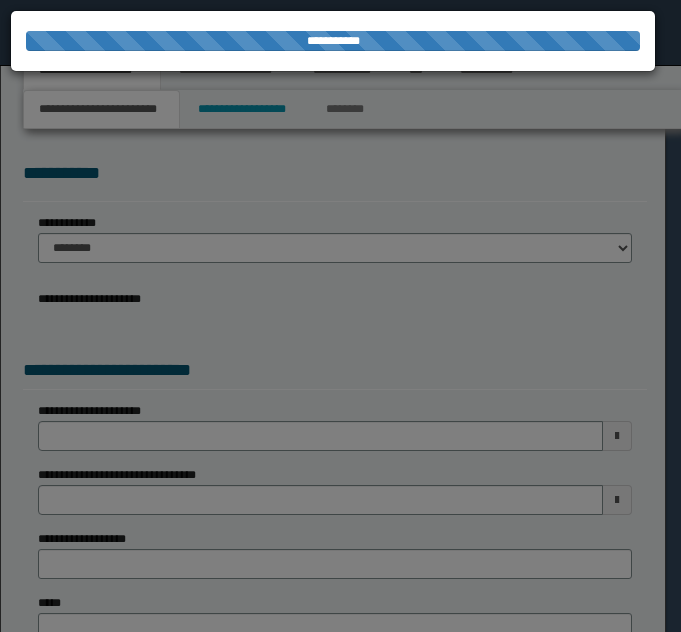 scroll, scrollTop: 0, scrollLeft: 0, axis: both 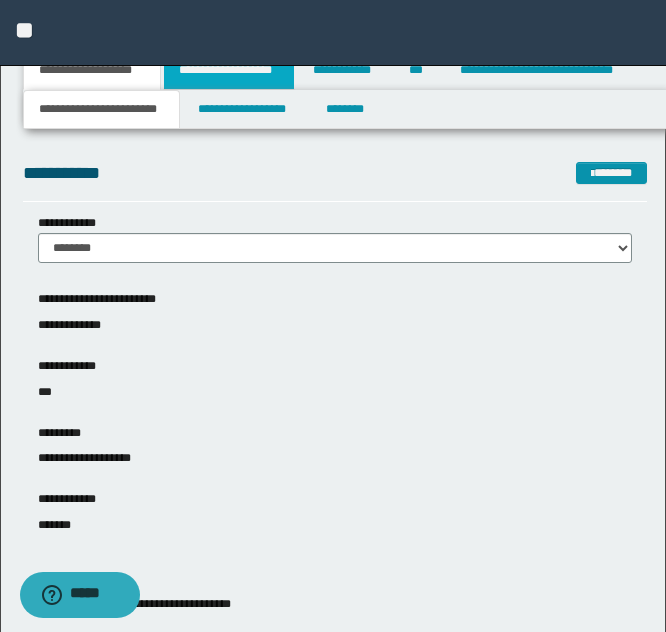 click on "**********" at bounding box center (229, 70) 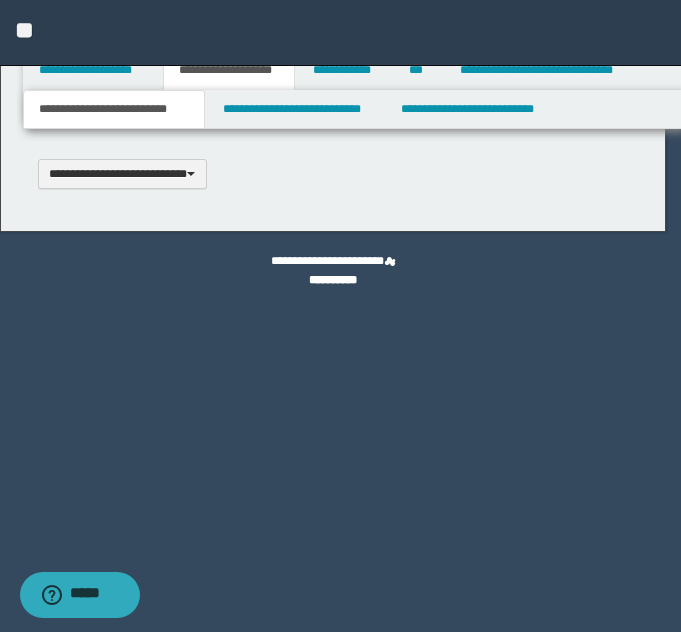 type 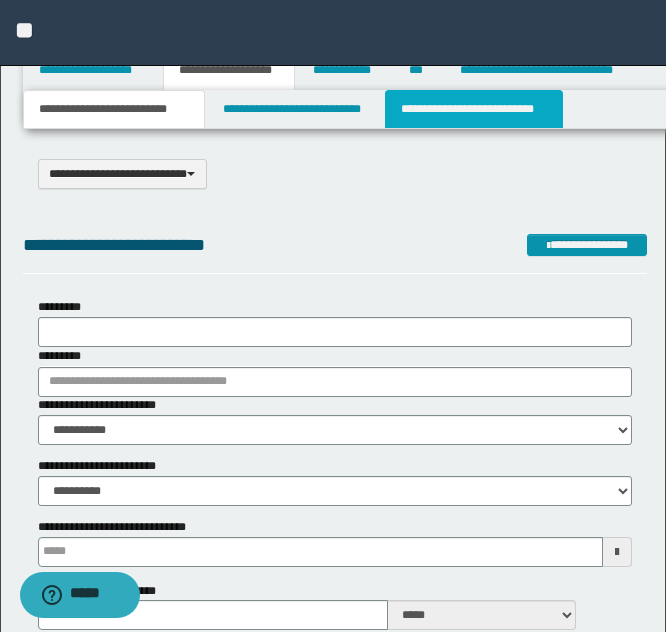 click on "**********" at bounding box center (474, 109) 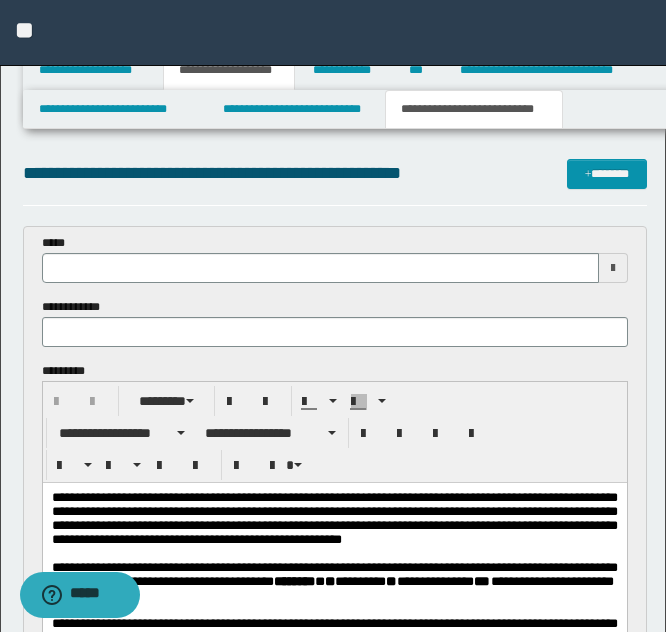 scroll, scrollTop: 0, scrollLeft: 0, axis: both 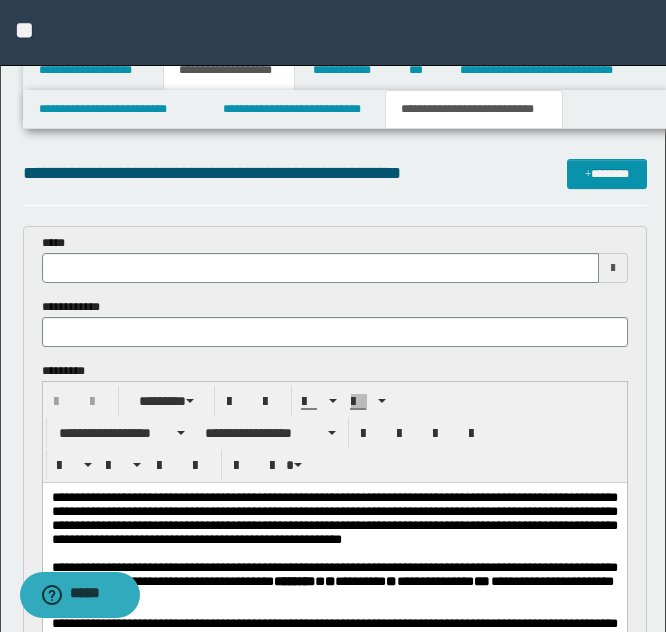 click at bounding box center (613, 268) 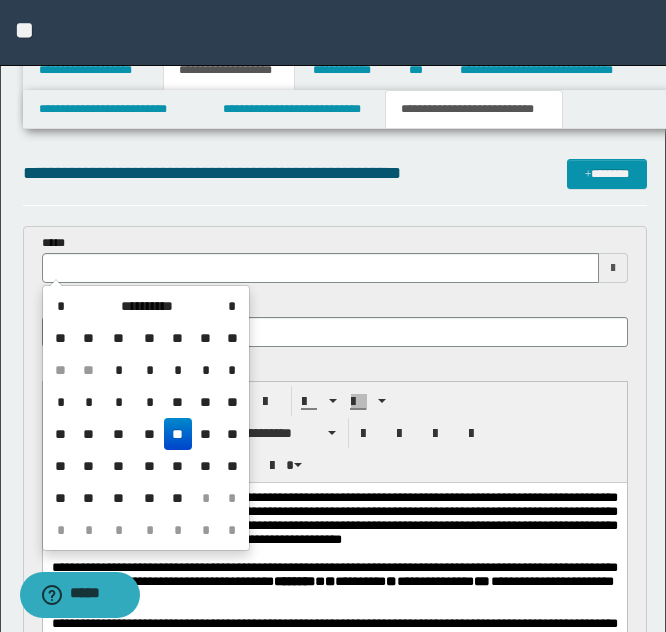 click on "**" at bounding box center (178, 434) 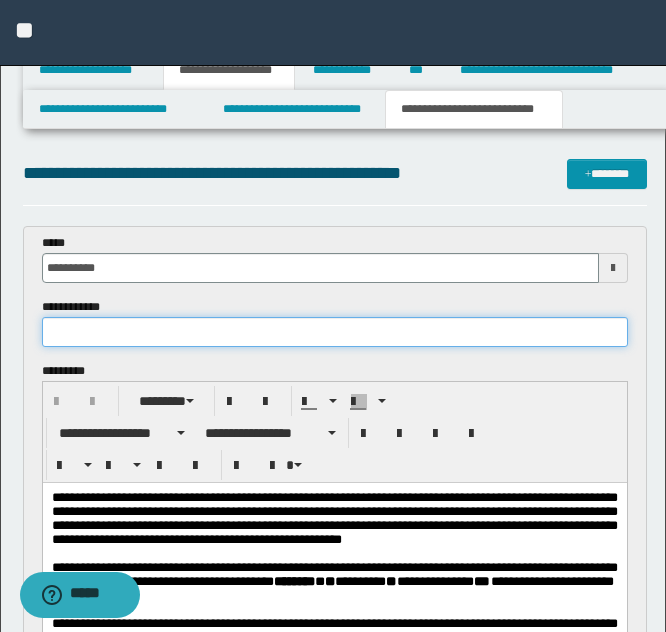 click at bounding box center [335, 332] 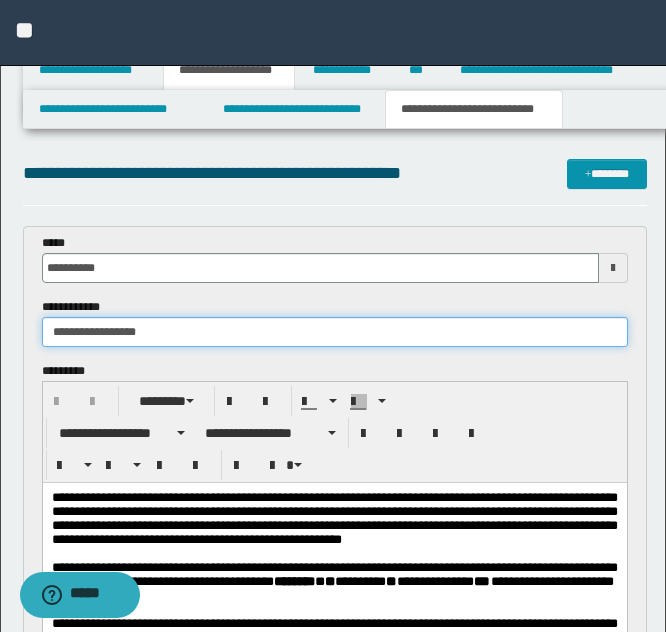 type on "**********" 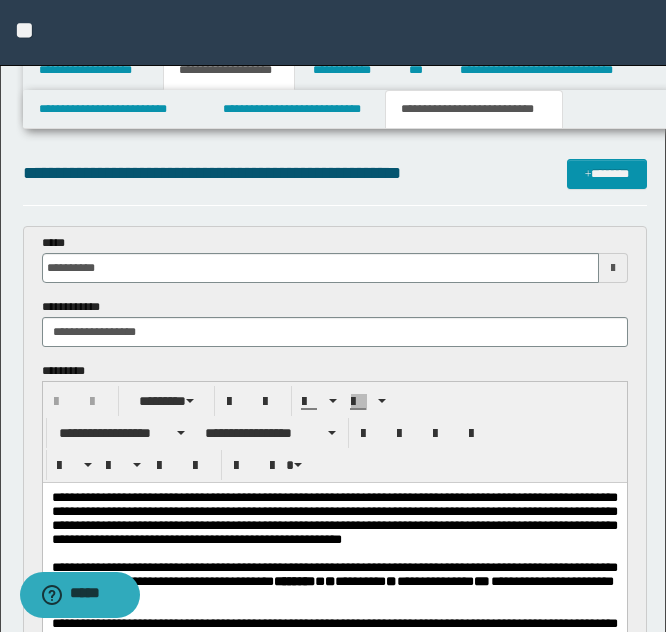 click on "**********" at bounding box center (333, 1044) 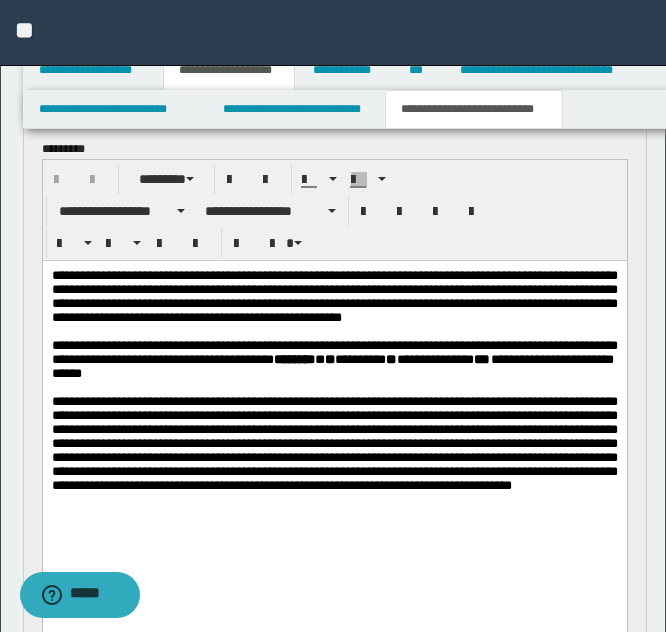 scroll, scrollTop: 240, scrollLeft: 0, axis: vertical 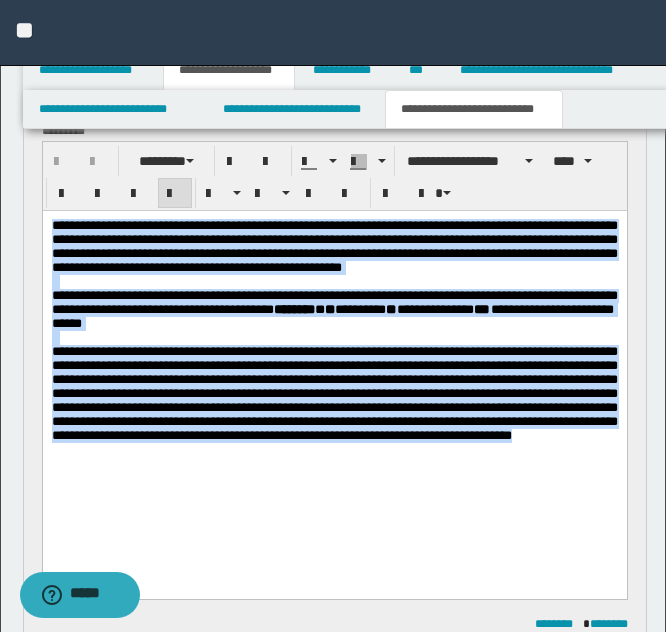 drag, startPoint x: 51, startPoint y: 221, endPoint x: 584, endPoint y: 558, distance: 630.6013 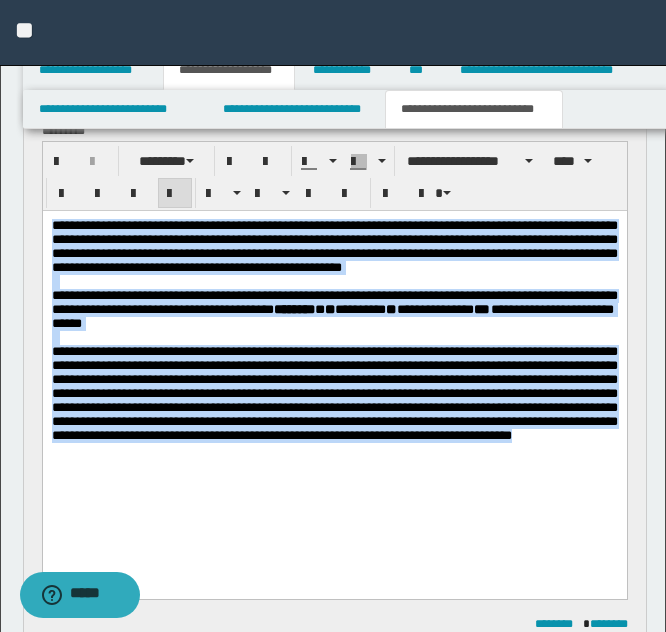 click on "**********" at bounding box center [334, 356] 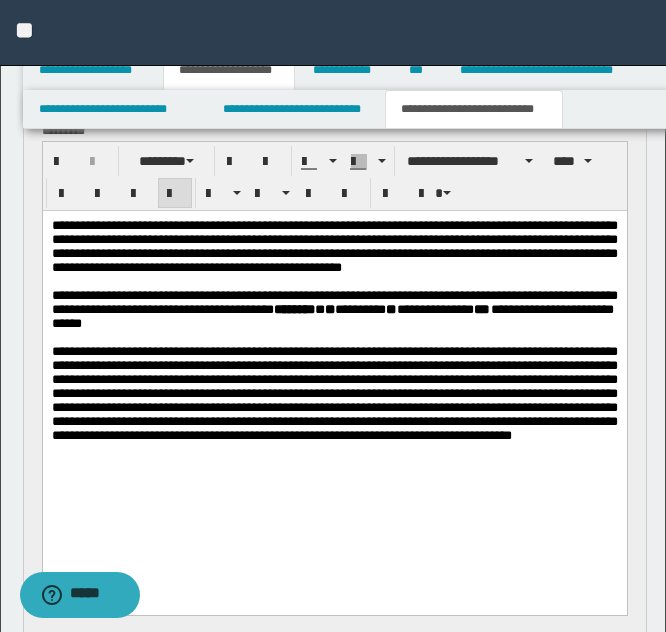 paste 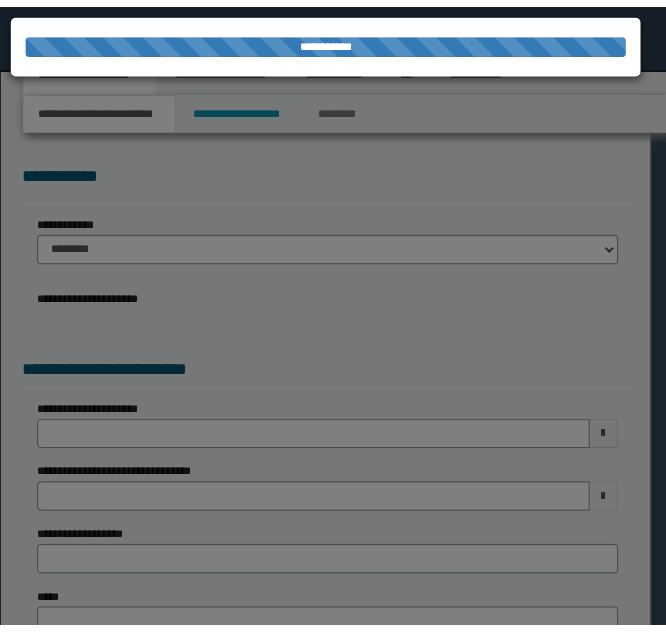 scroll, scrollTop: 0, scrollLeft: 0, axis: both 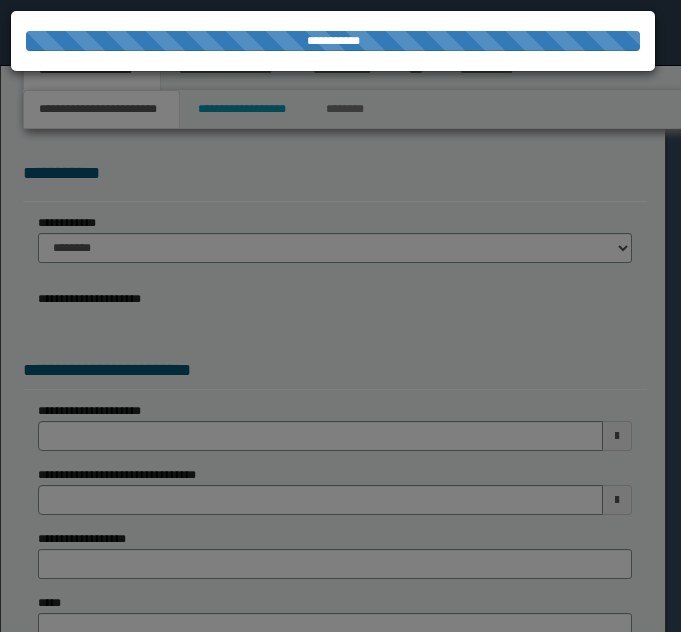 select on "**" 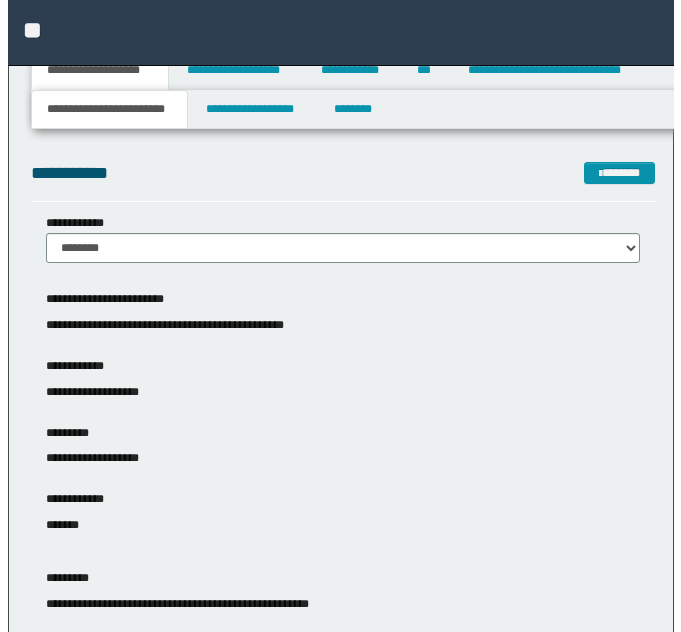 scroll, scrollTop: 0, scrollLeft: 0, axis: both 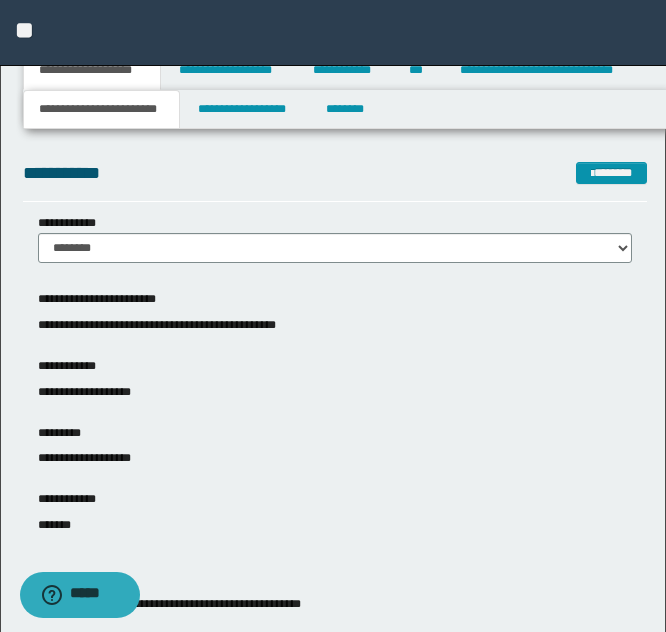 click on "**********" at bounding box center (333, 33) 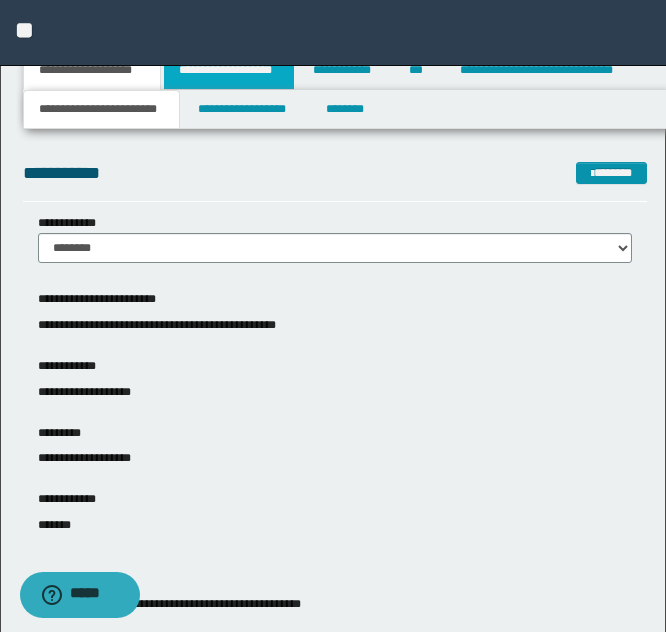 click on "**********" at bounding box center (229, 70) 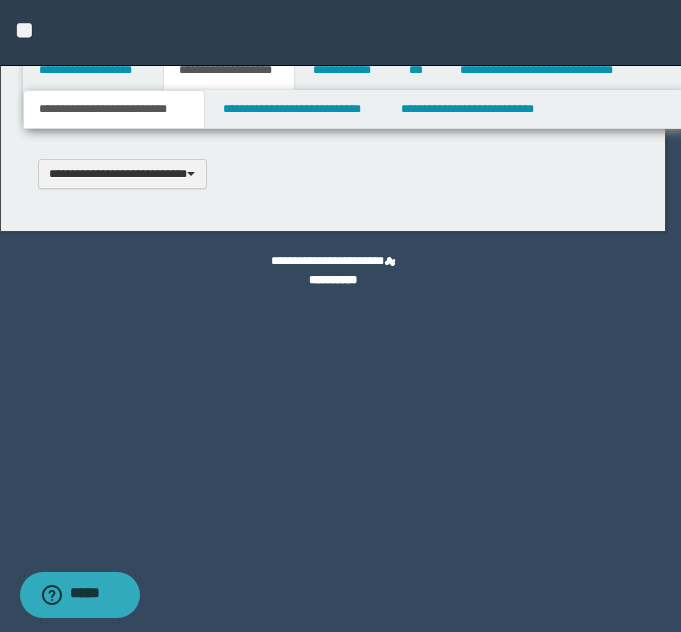 type 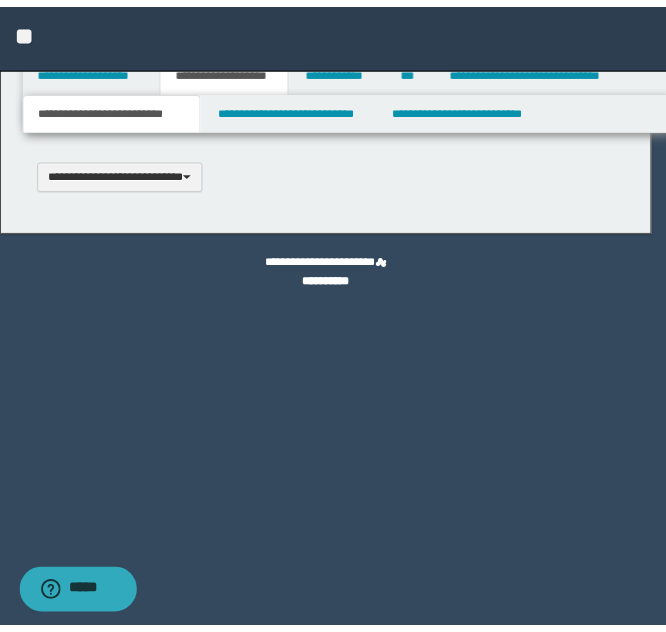 scroll, scrollTop: 0, scrollLeft: 0, axis: both 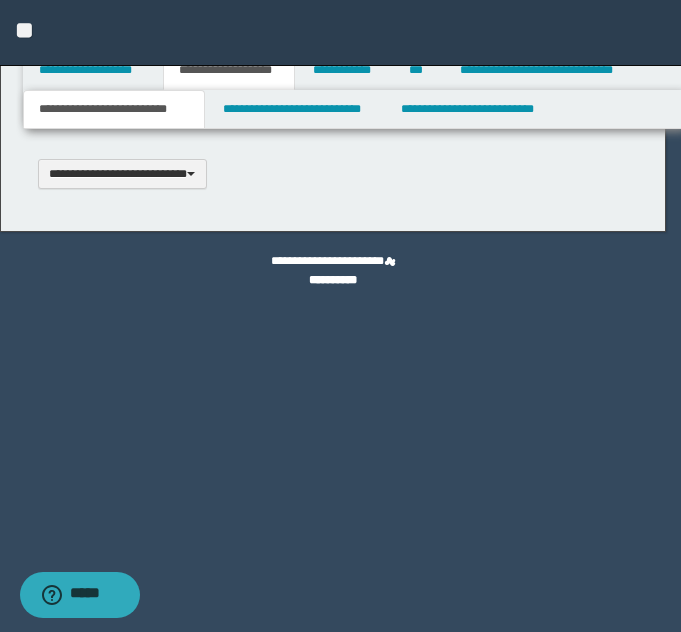 select on "*" 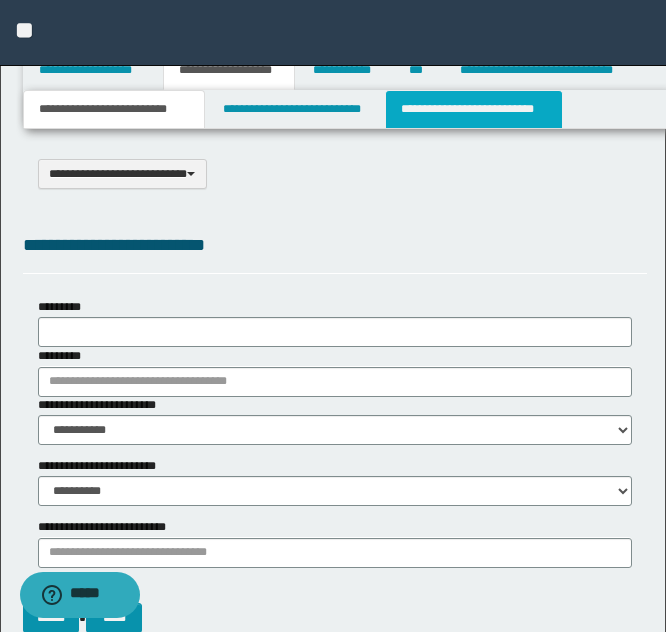 click on "**********" at bounding box center [474, 109] 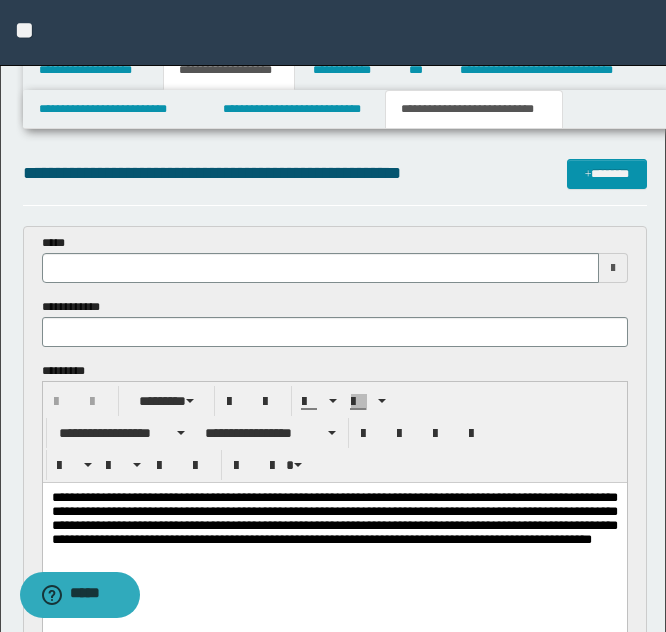 scroll, scrollTop: 0, scrollLeft: 0, axis: both 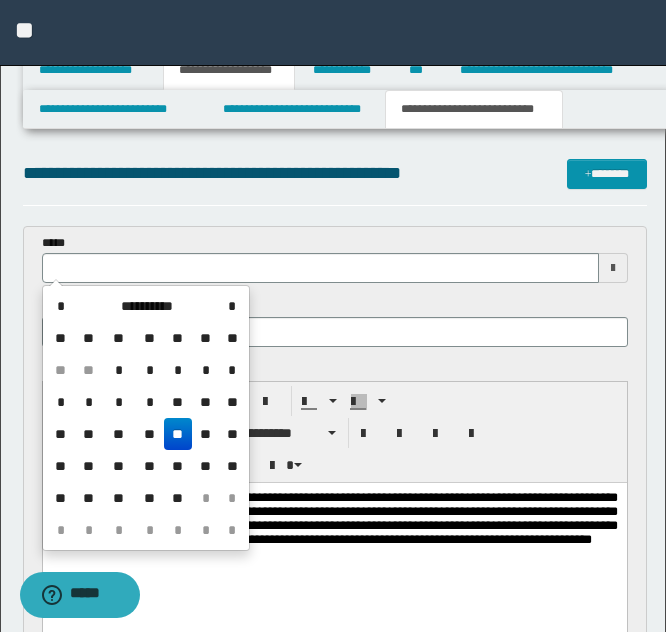 click on "**" at bounding box center (178, 434) 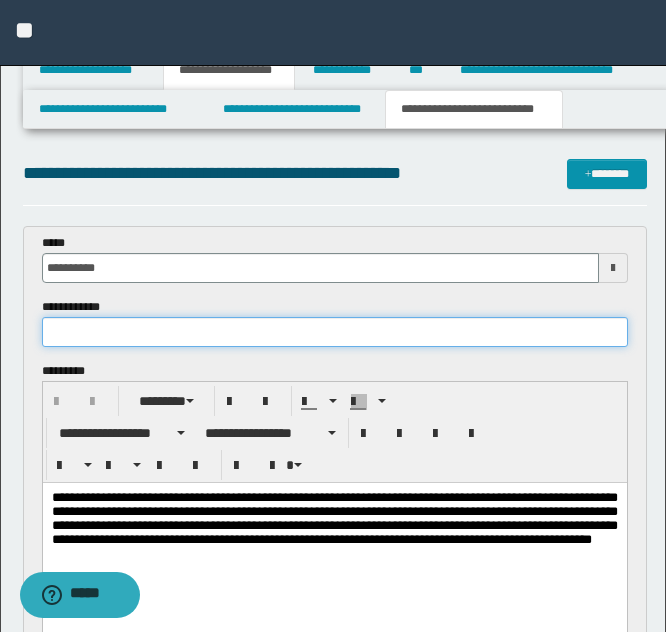 click at bounding box center (335, 332) 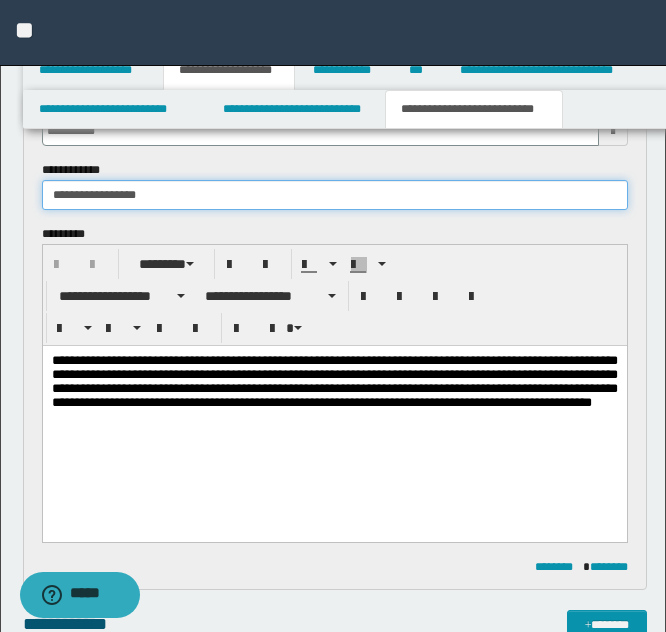 scroll, scrollTop: 160, scrollLeft: 0, axis: vertical 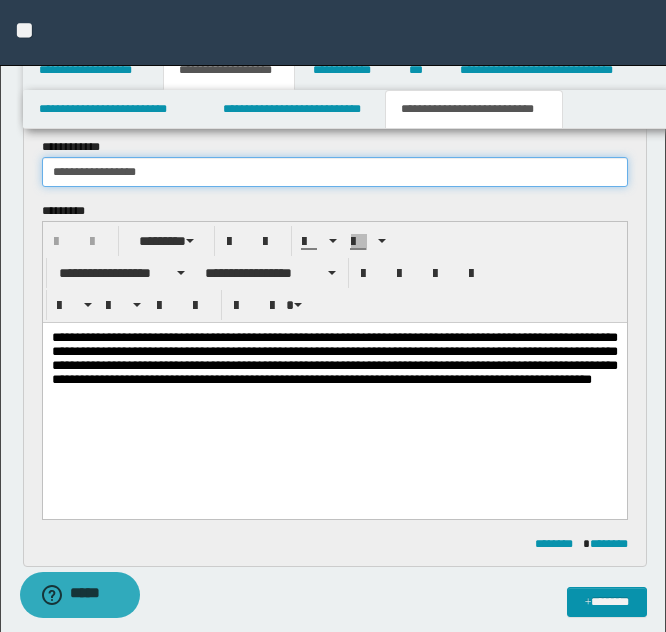 type on "**********" 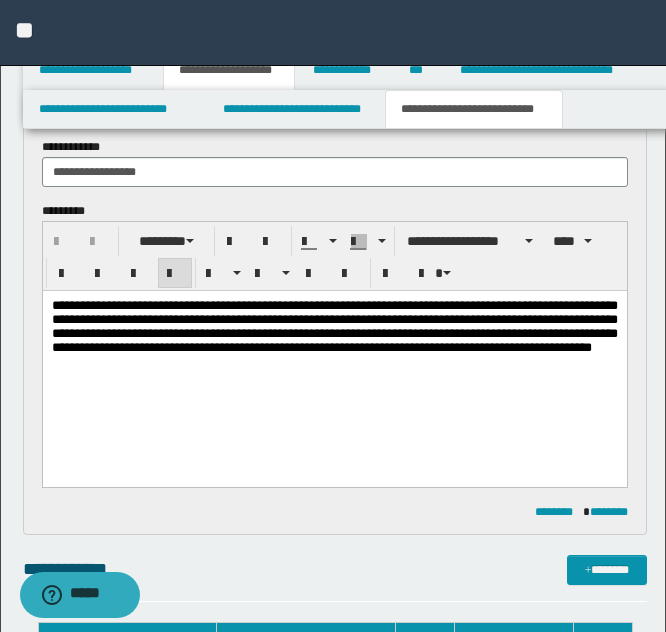 drag, startPoint x: 48, startPoint y: 303, endPoint x: 443, endPoint y: 483, distance: 434.0795 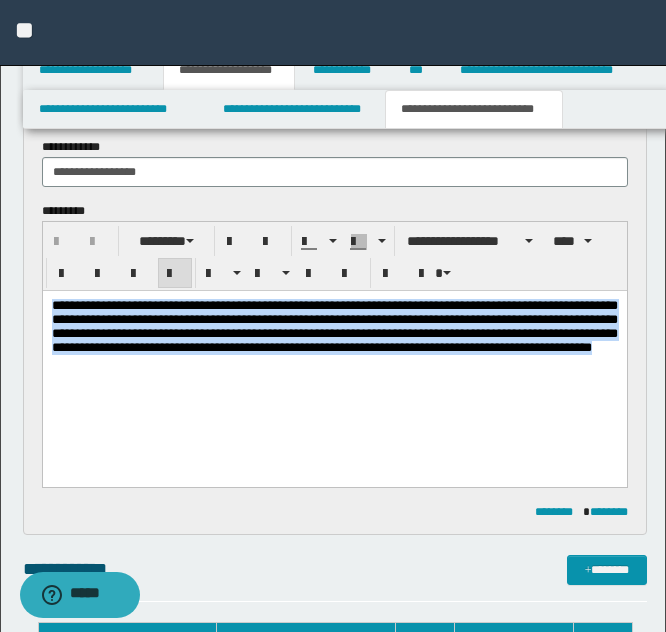 drag, startPoint x: 53, startPoint y: 303, endPoint x: 289, endPoint y: 391, distance: 251.87299 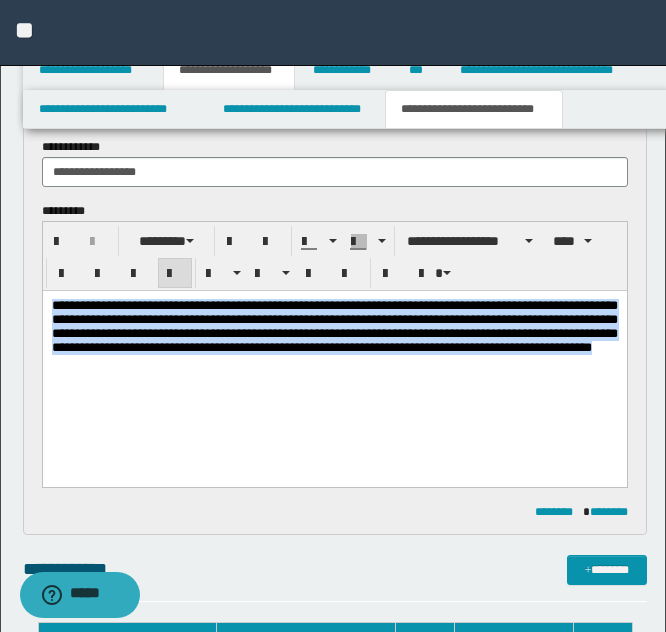 click on "**********" at bounding box center [334, 326] 